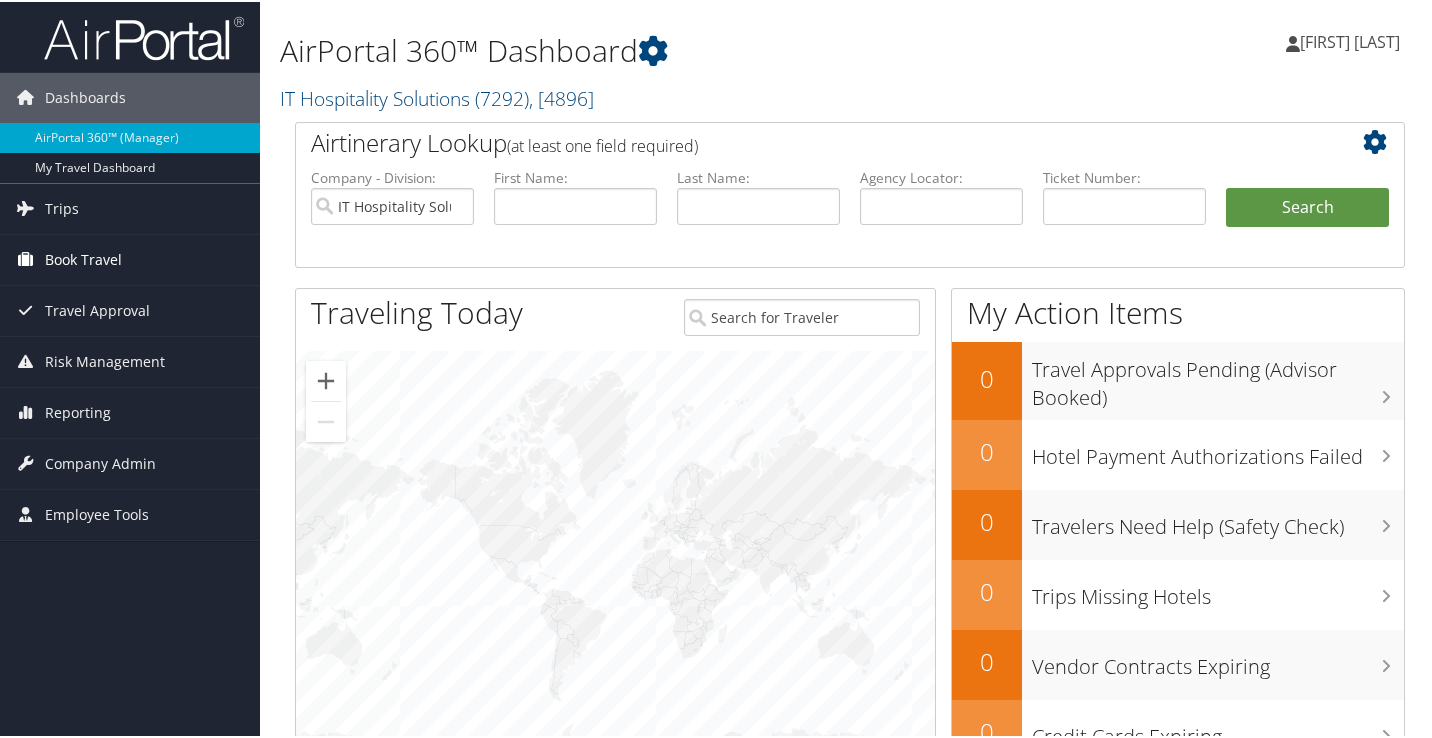 scroll, scrollTop: 0, scrollLeft: 0, axis: both 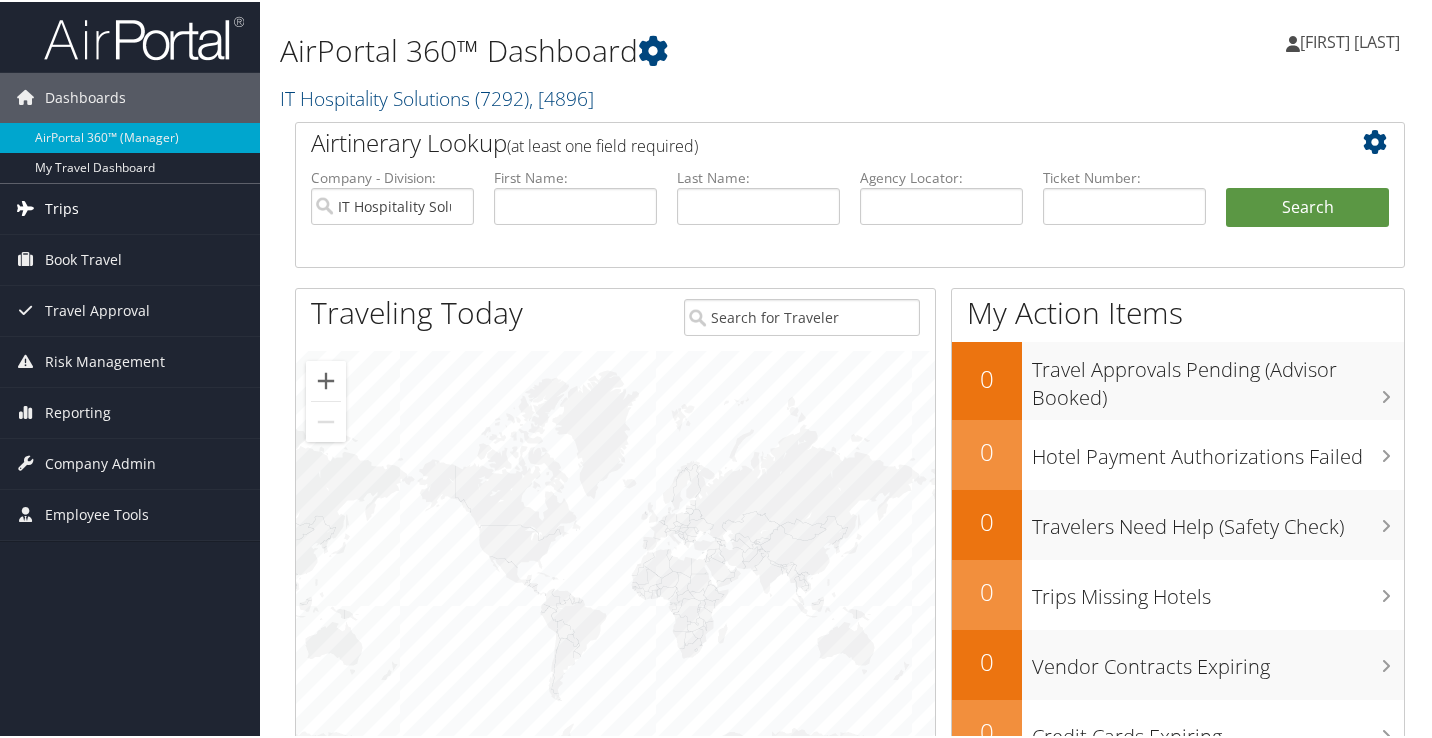 click on "Trips" at bounding box center (130, 207) 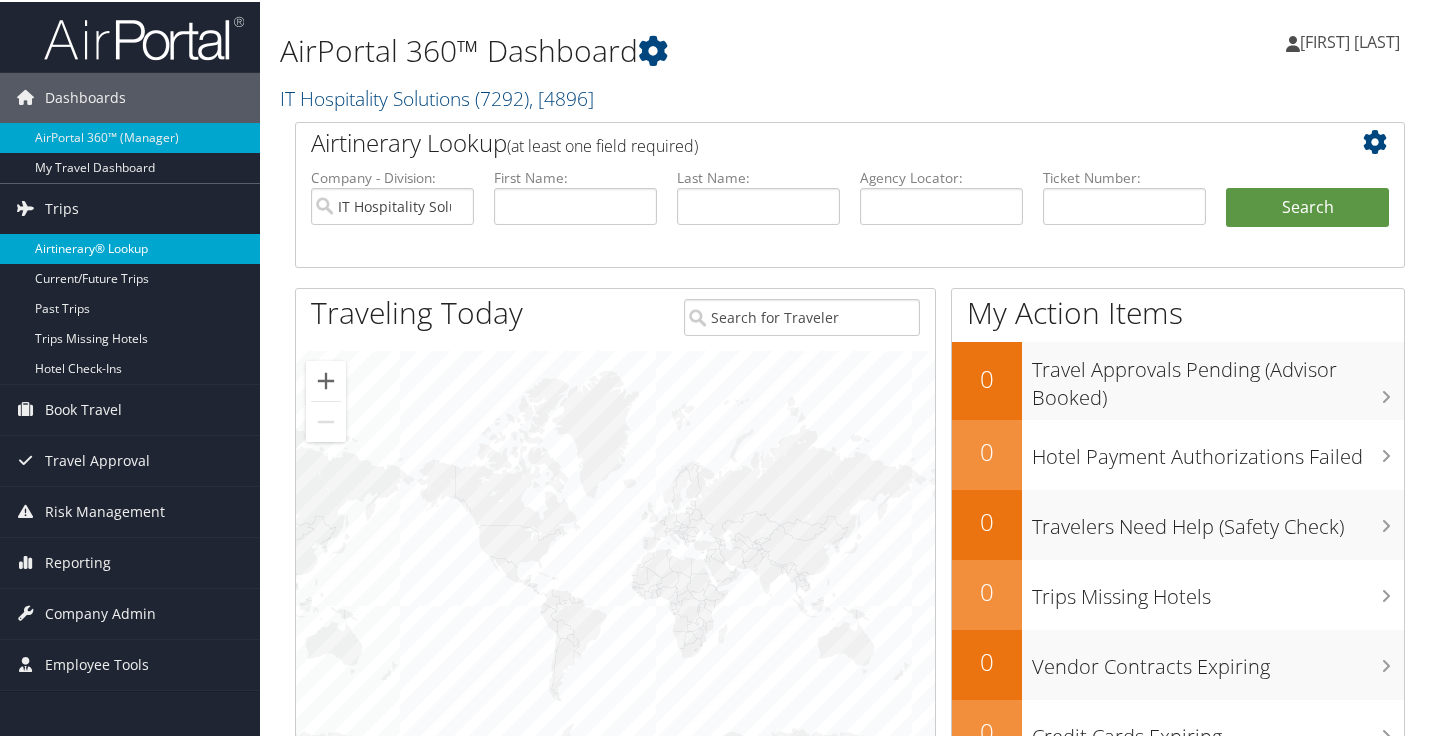click on "Airtinerary® Lookup" at bounding box center (130, 247) 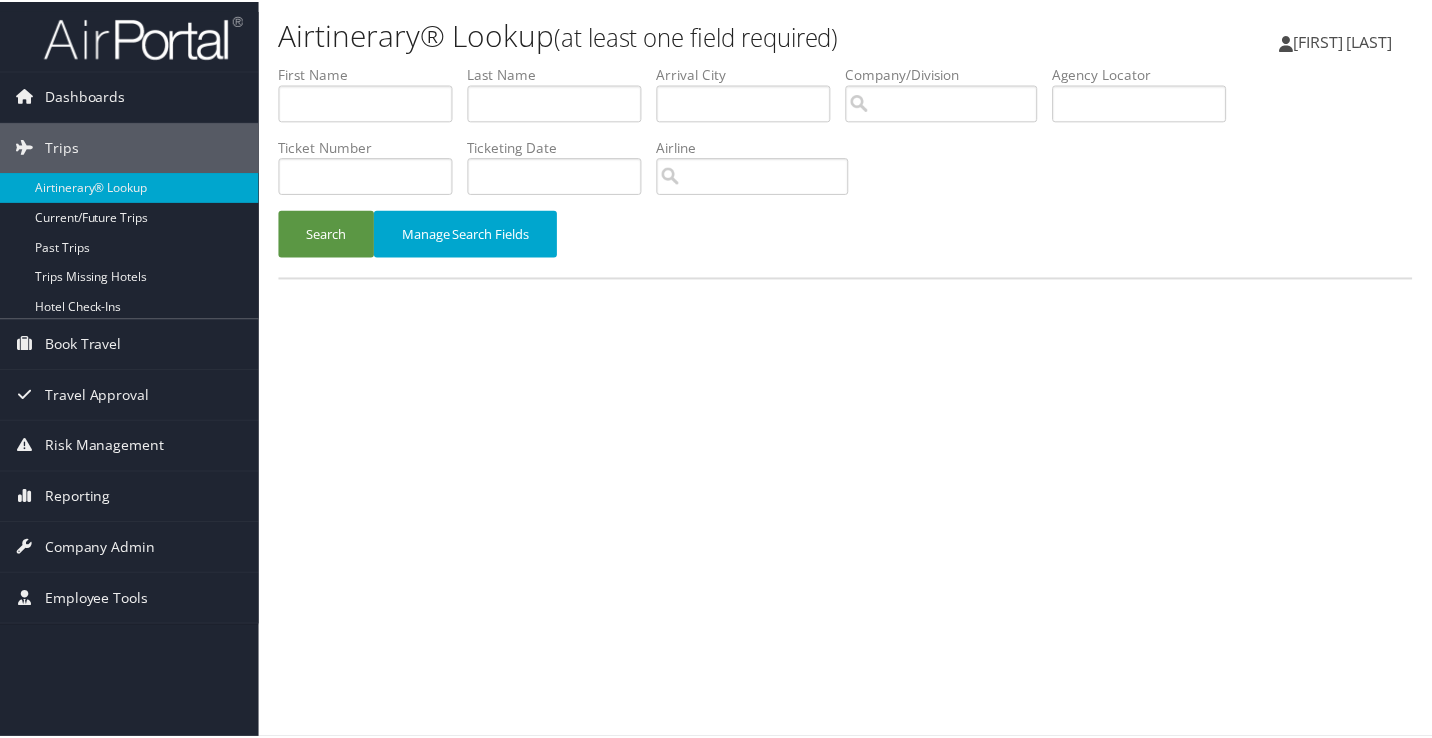 scroll, scrollTop: 0, scrollLeft: 0, axis: both 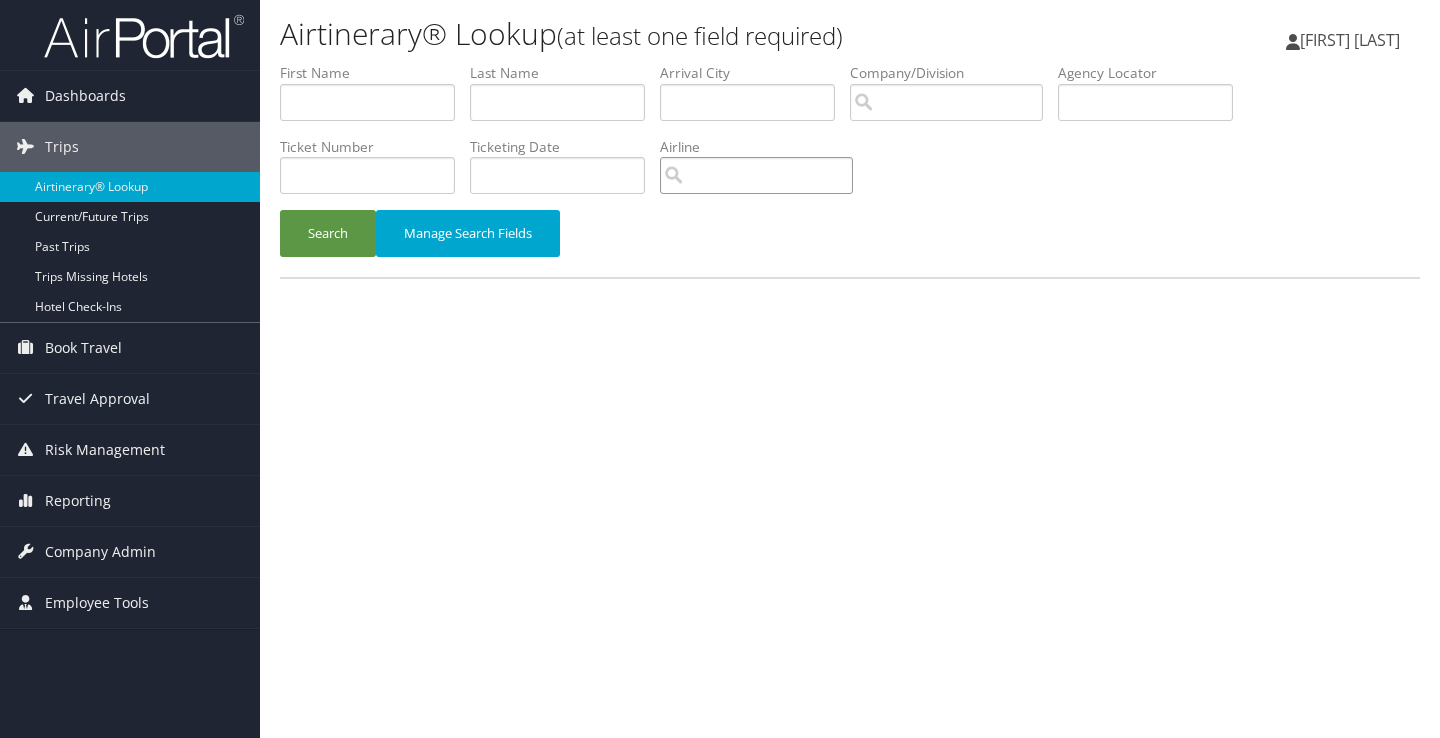 click at bounding box center (756, 175) 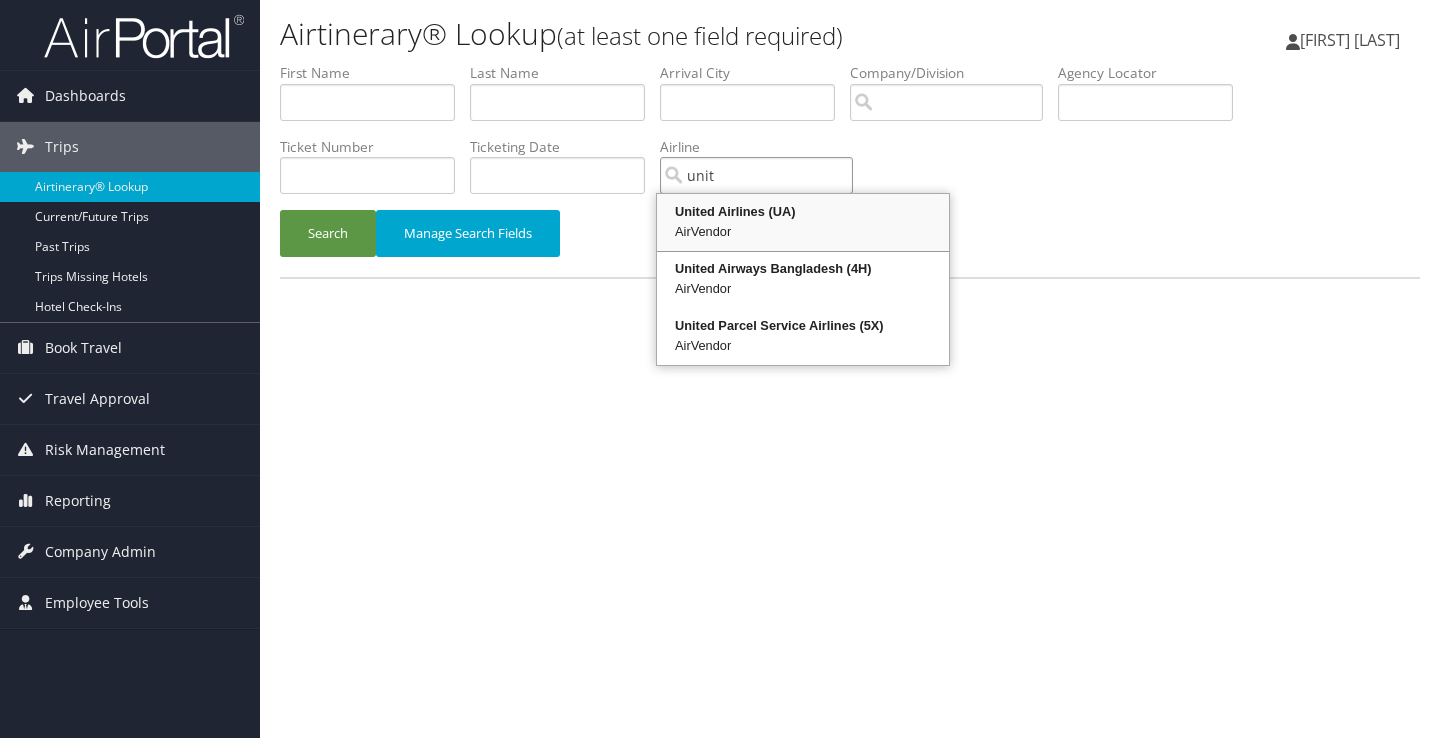 click on "AirVendor" at bounding box center [803, 232] 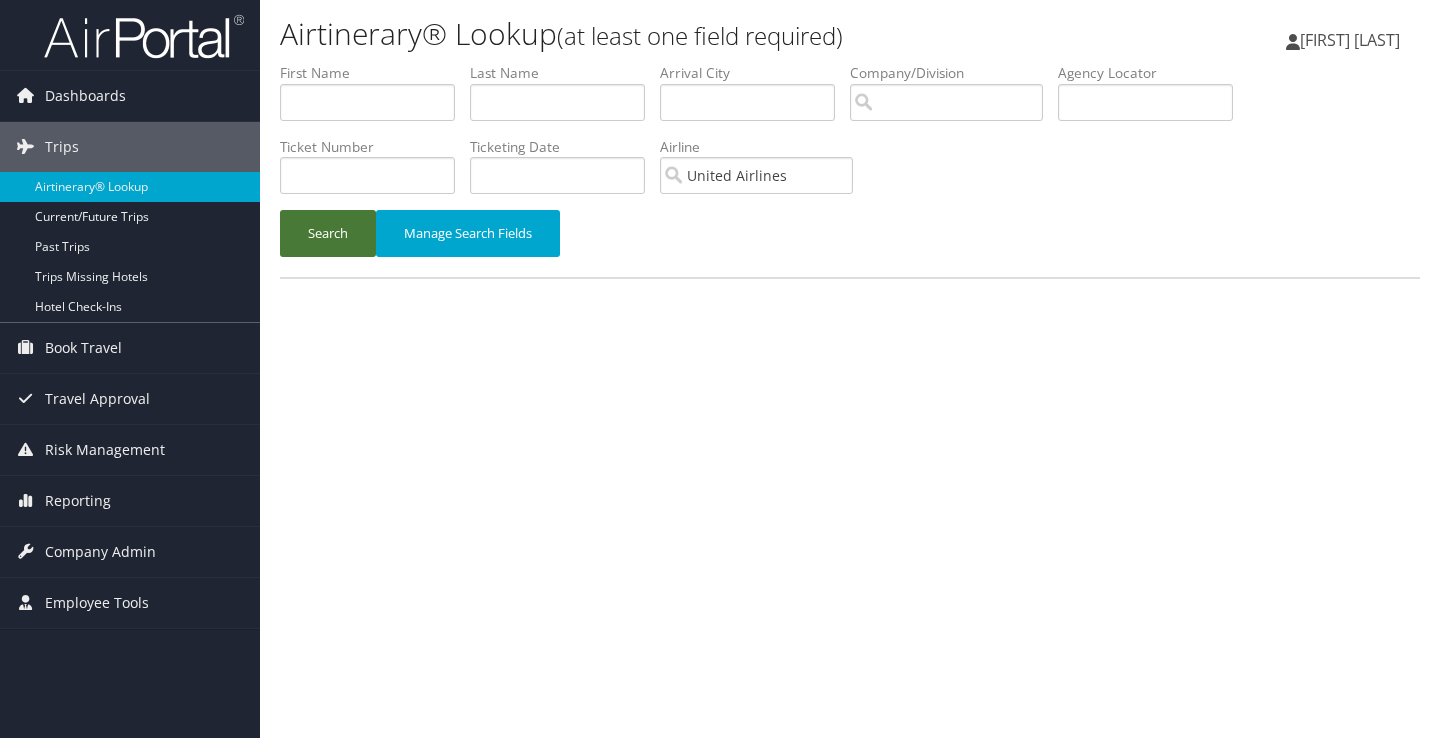 click on "Search" at bounding box center [328, 233] 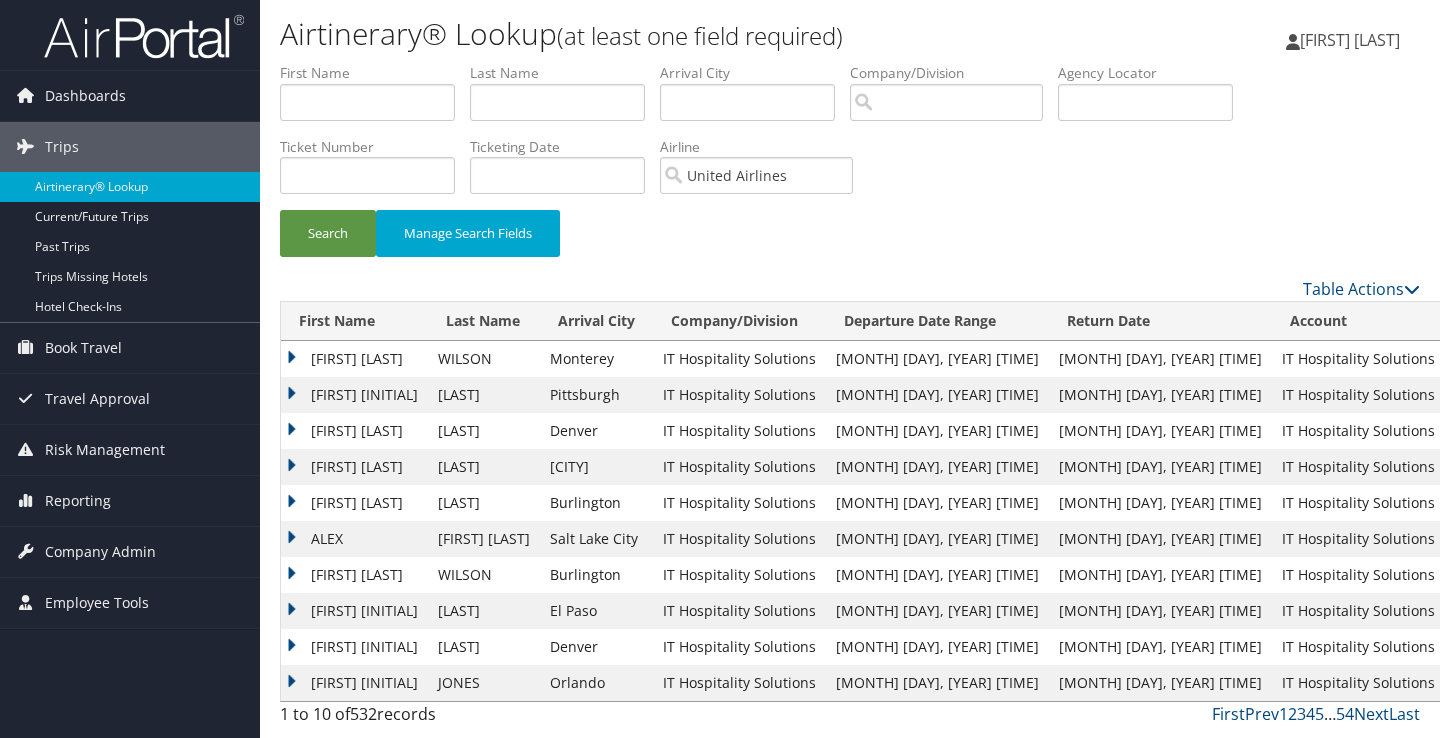 click on "[FIRST] [LAST]" at bounding box center (354, 359) 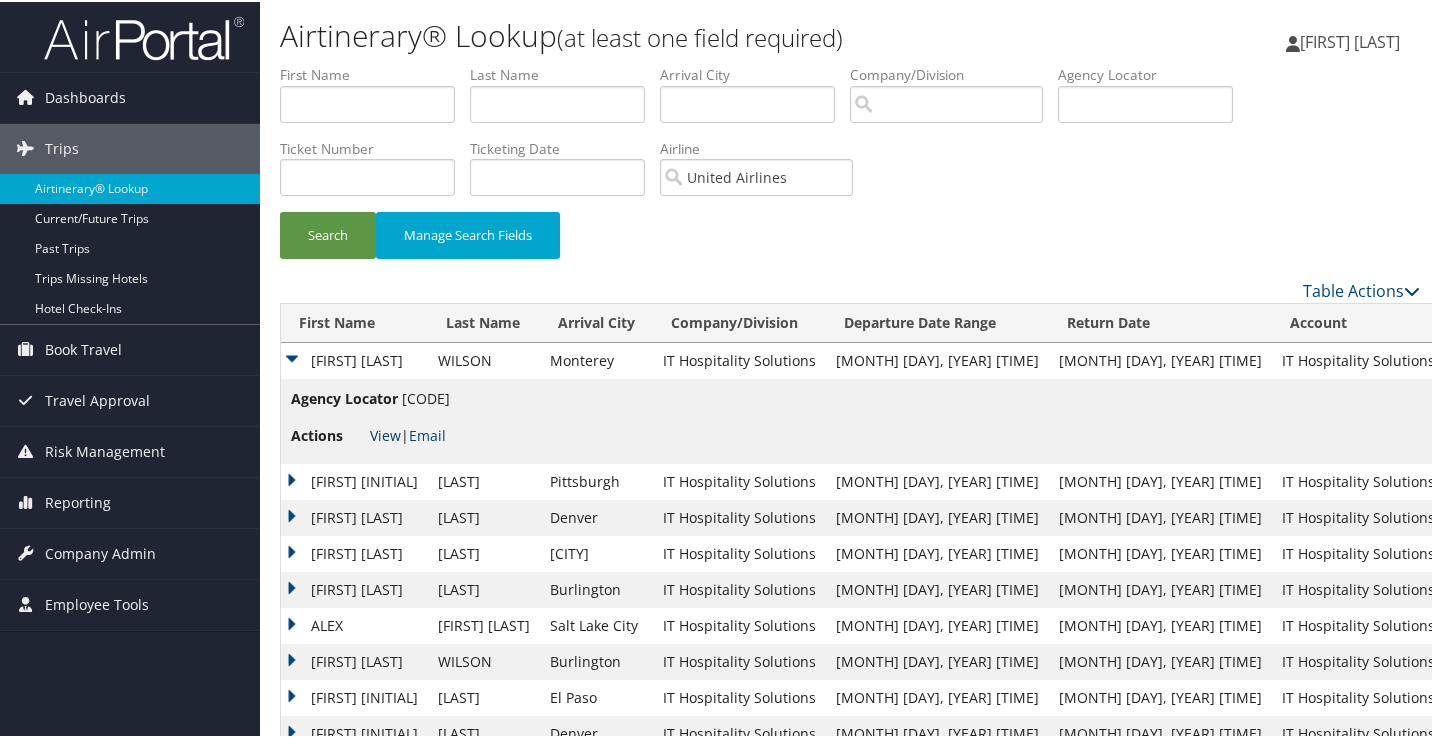 click on "View" at bounding box center [385, 433] 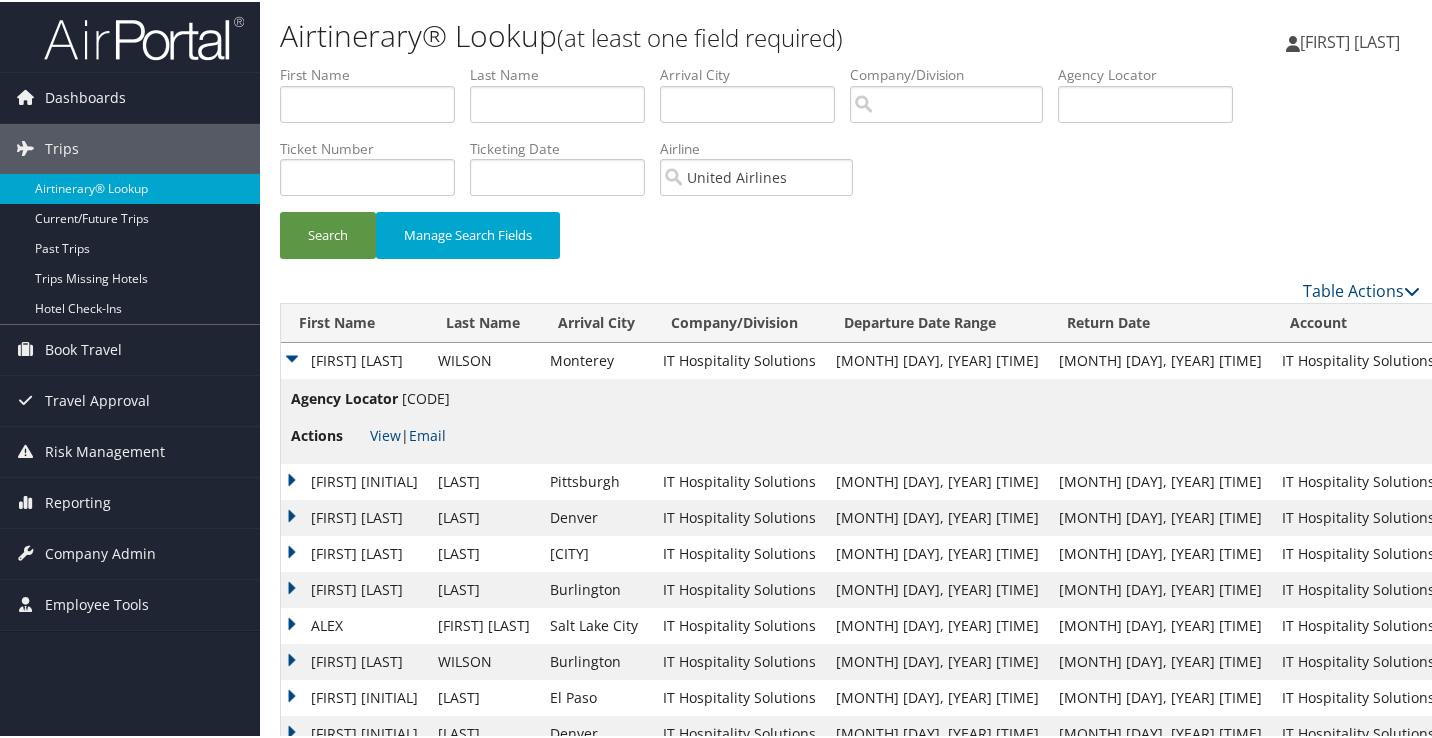 click on "CARLOS B" at bounding box center (354, 480) 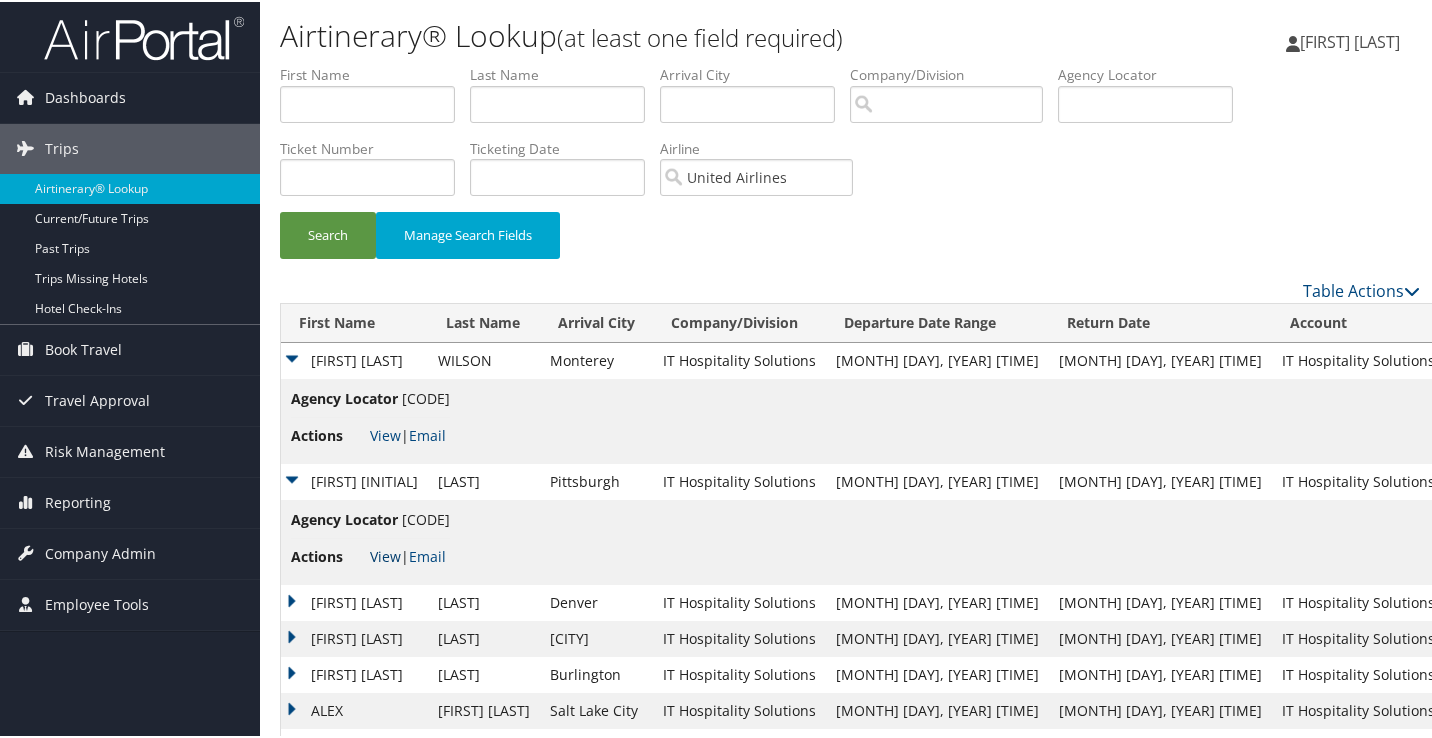 click on "View" at bounding box center (385, 554) 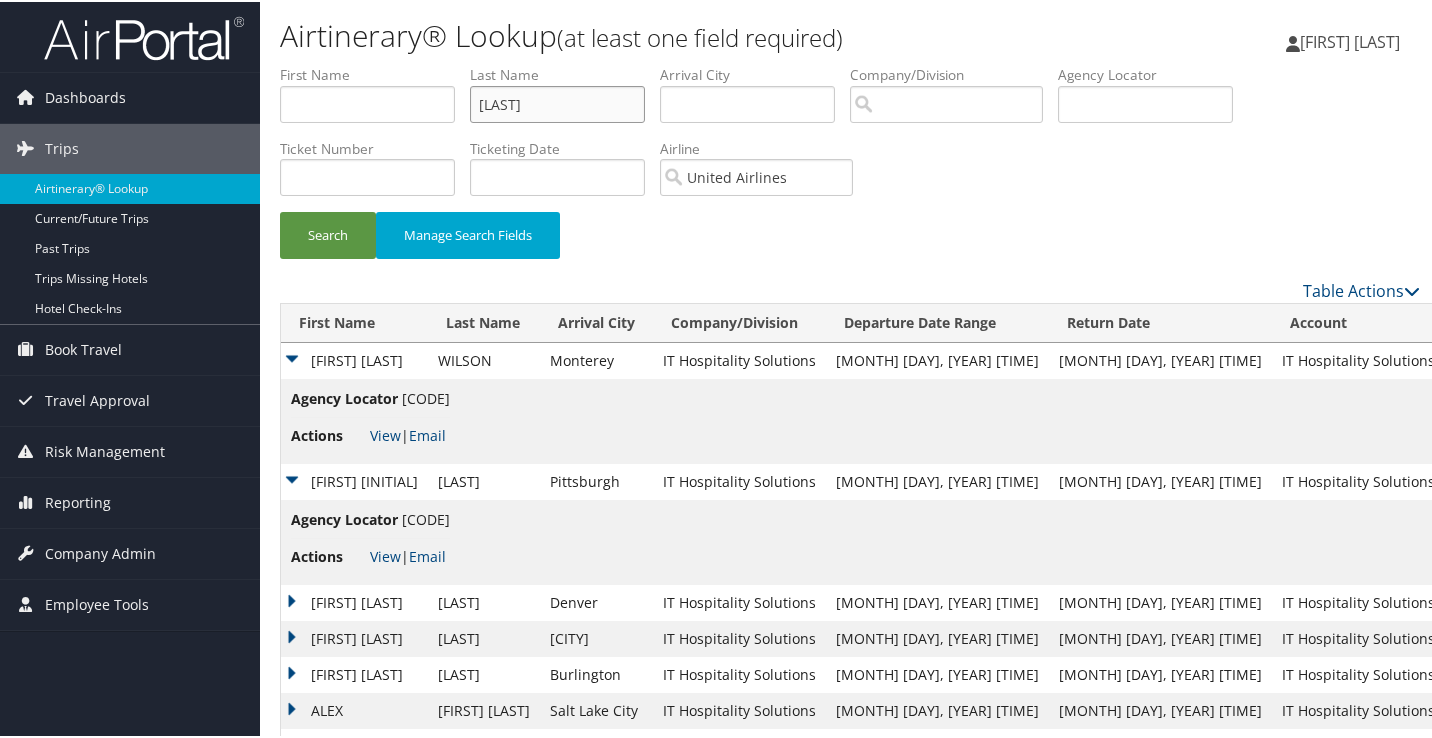 type on "Marshall" 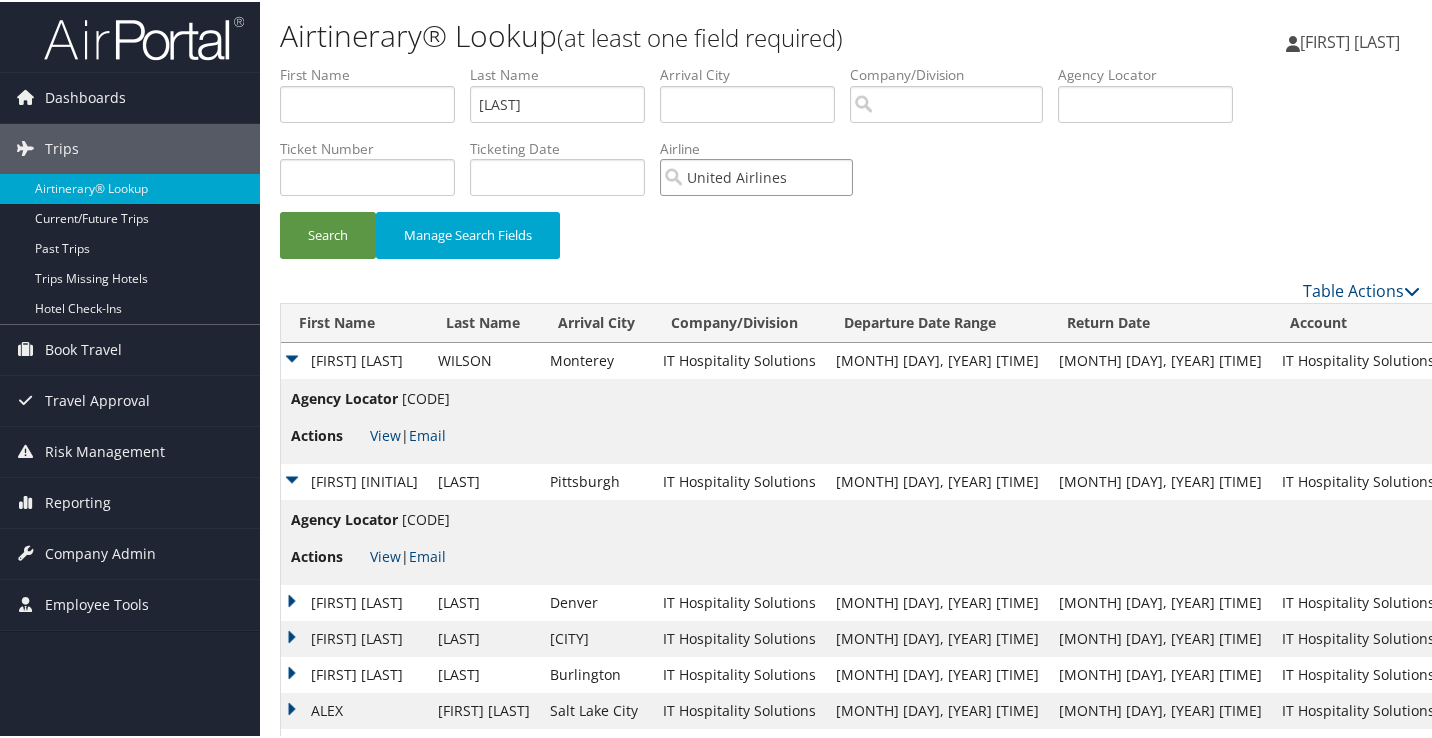 click on "United Airlines" at bounding box center [756, 175] 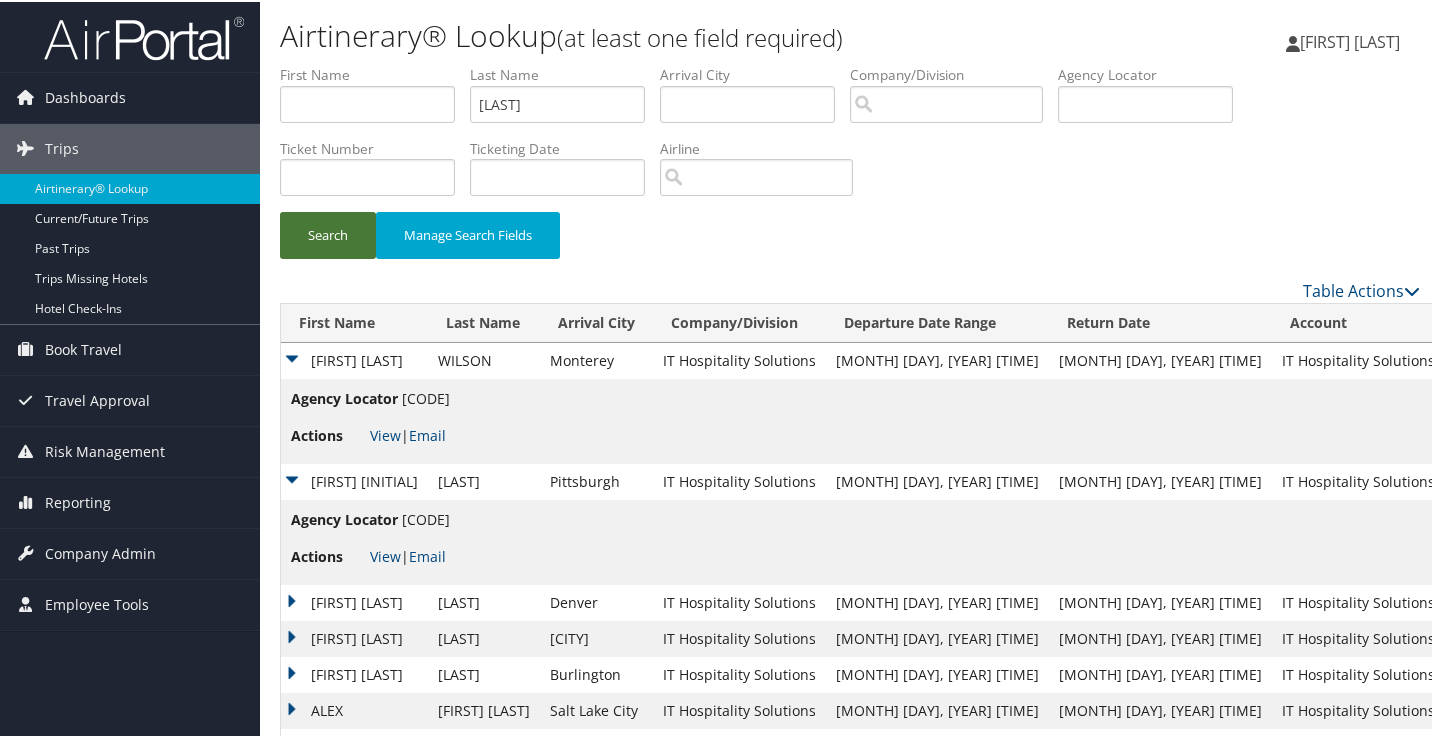 click on "Search" at bounding box center (328, 233) 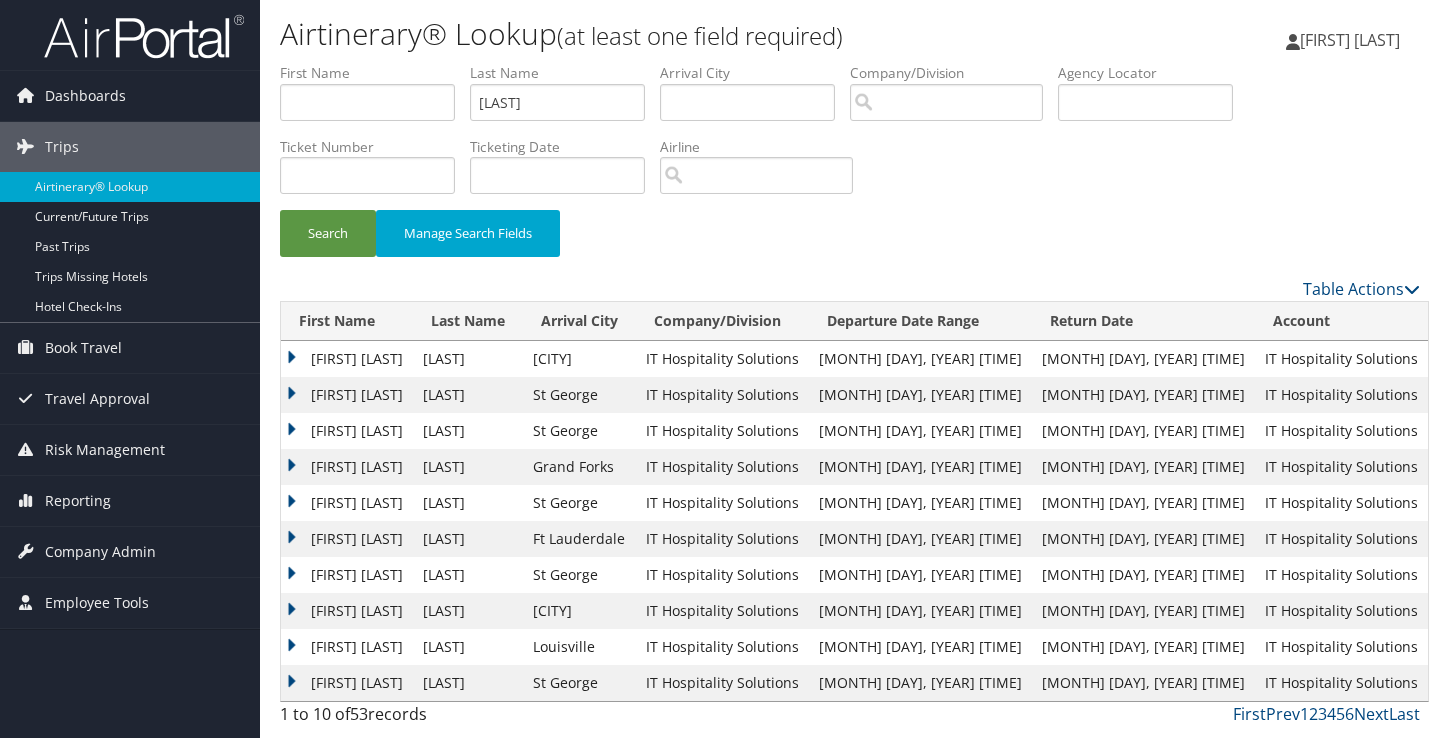 click on "MARSHALL" at bounding box center (468, 359) 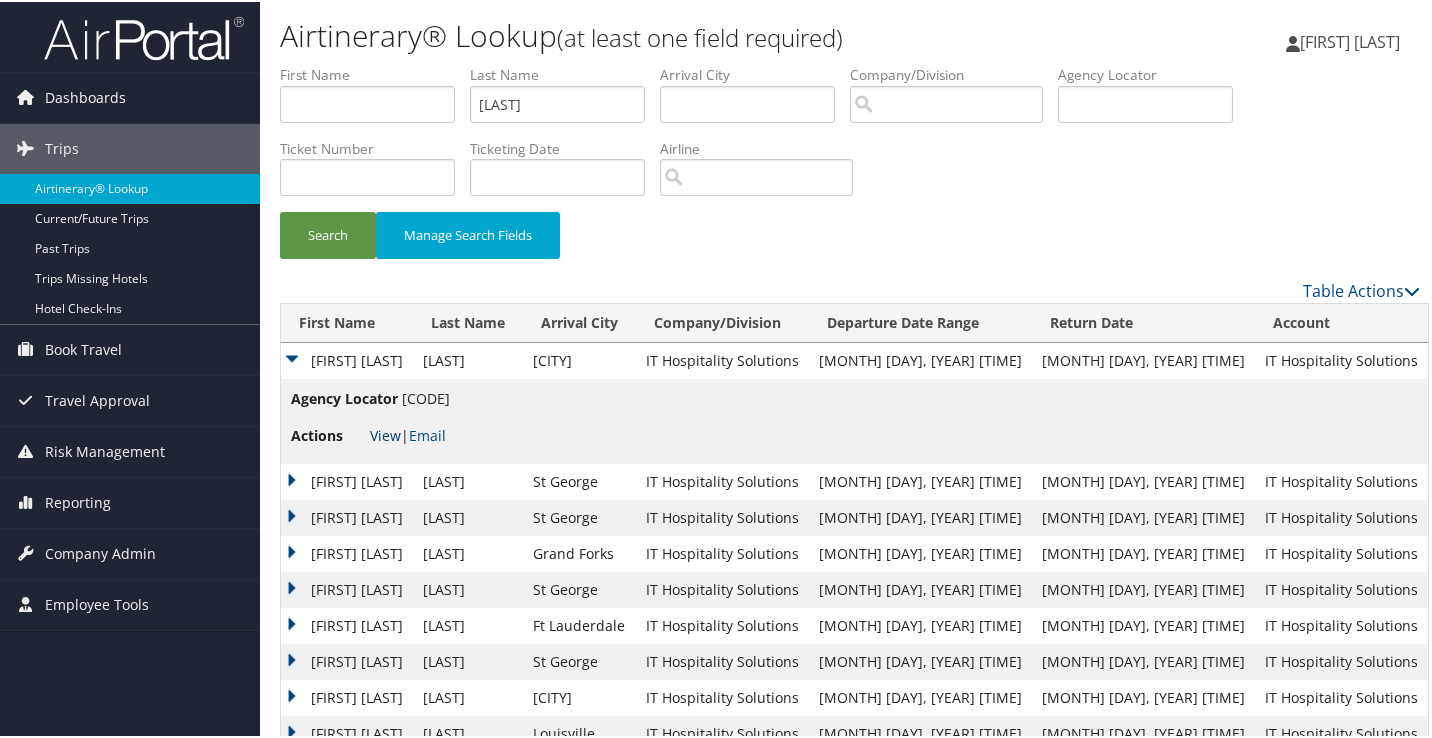 click on "View" at bounding box center (385, 433) 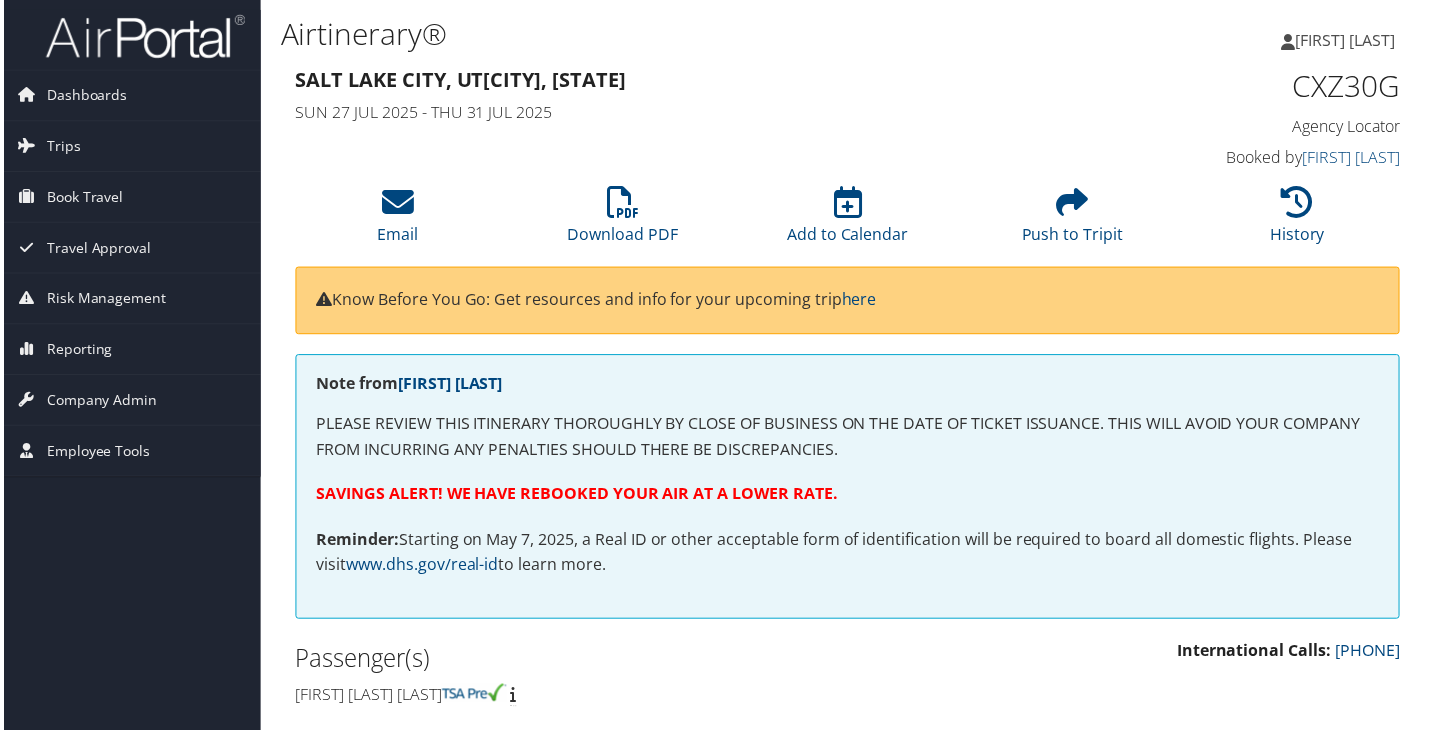 scroll, scrollTop: 0, scrollLeft: 2, axis: horizontal 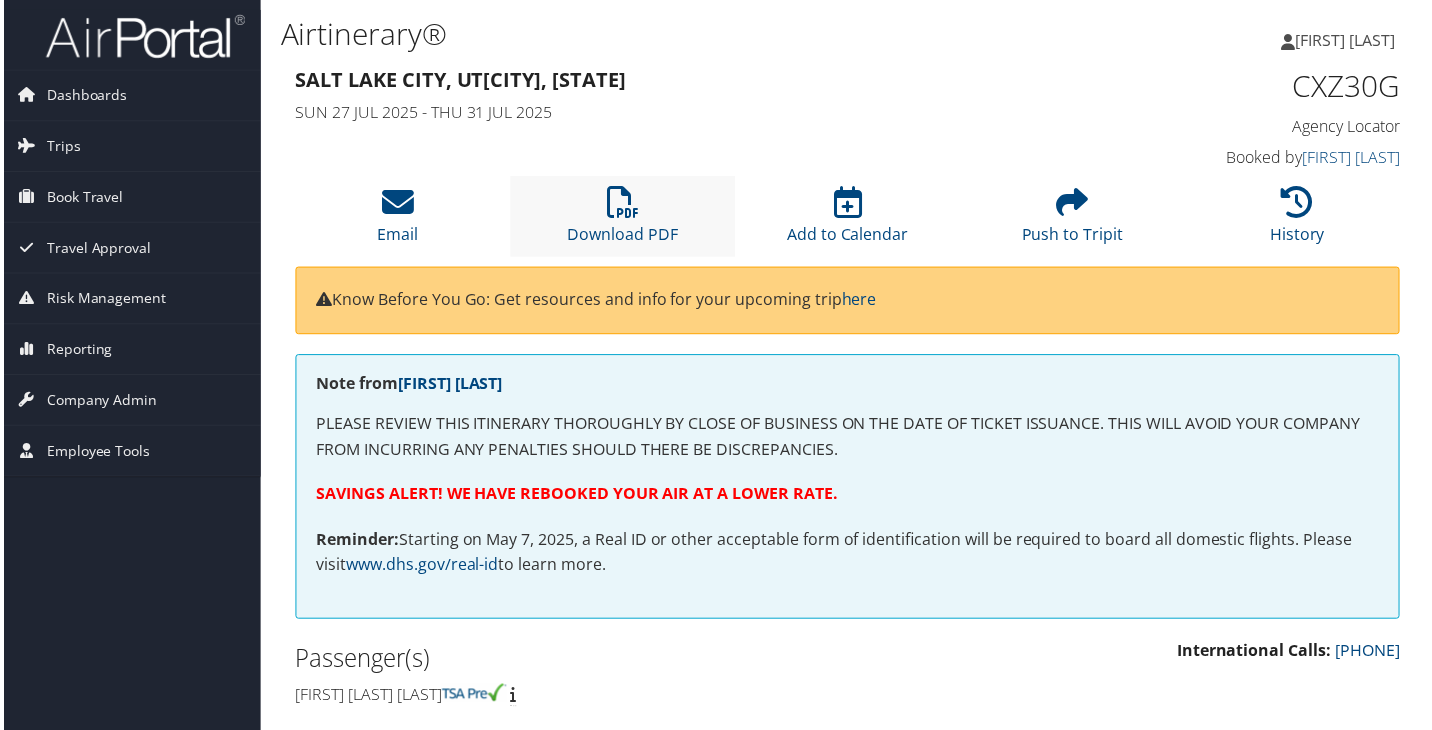 click on "Download PDF" at bounding box center (622, 217) 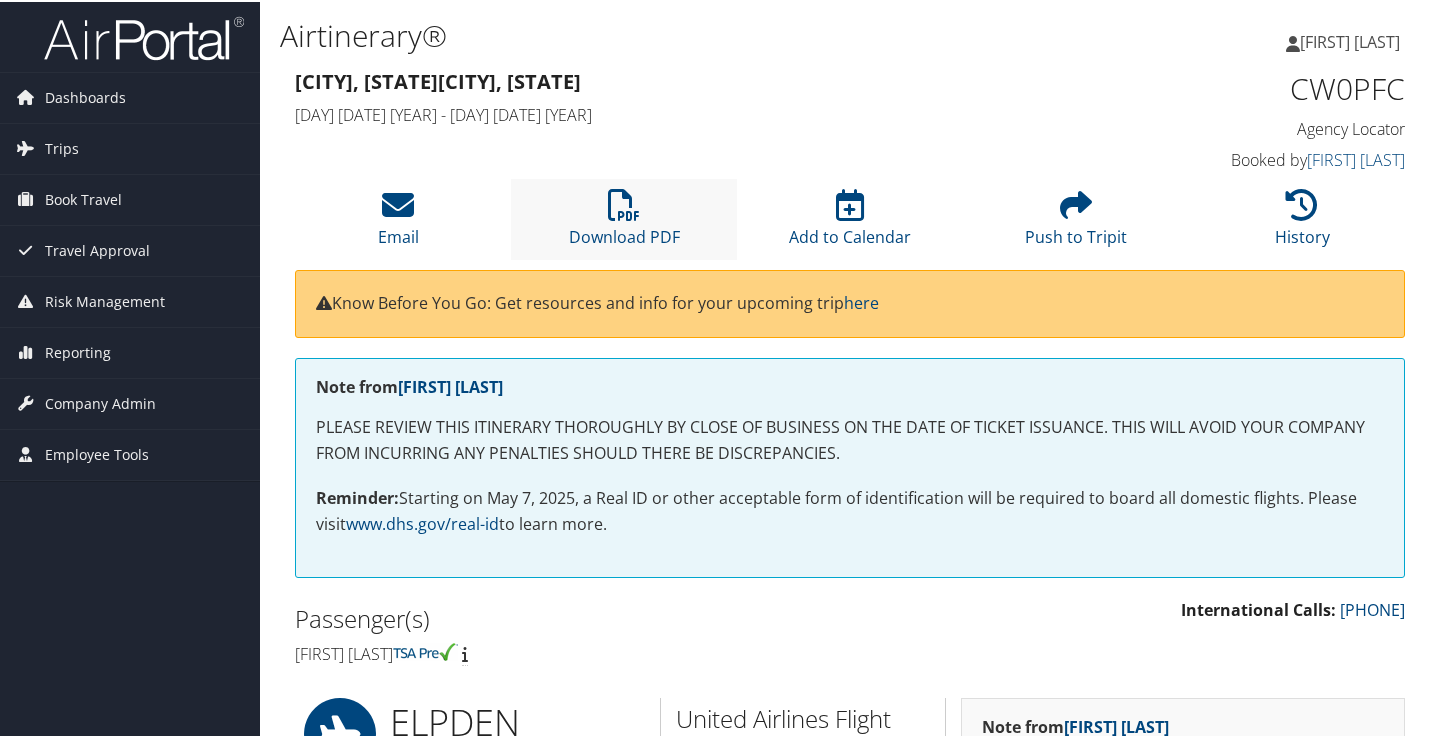 scroll, scrollTop: -1, scrollLeft: 0, axis: vertical 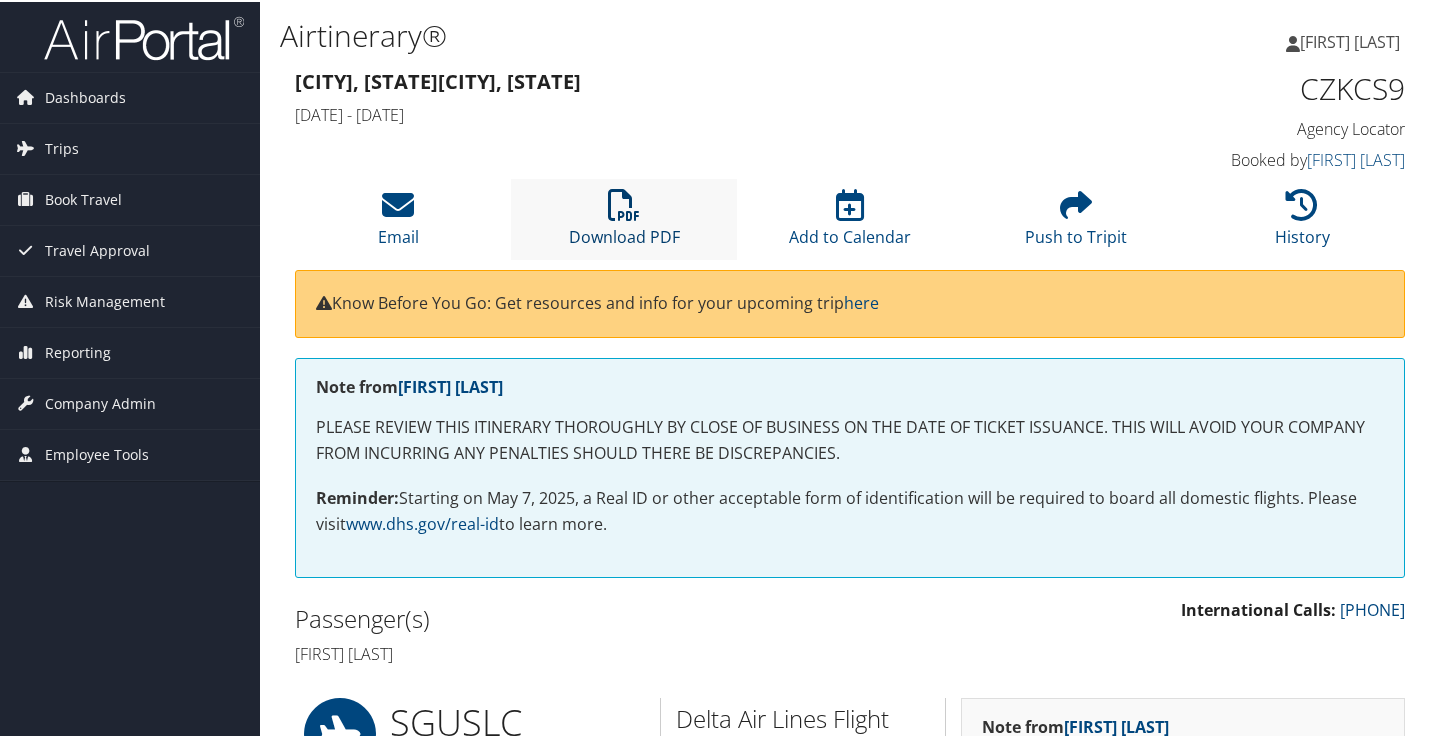 click on "Download PDF" at bounding box center (624, 222) 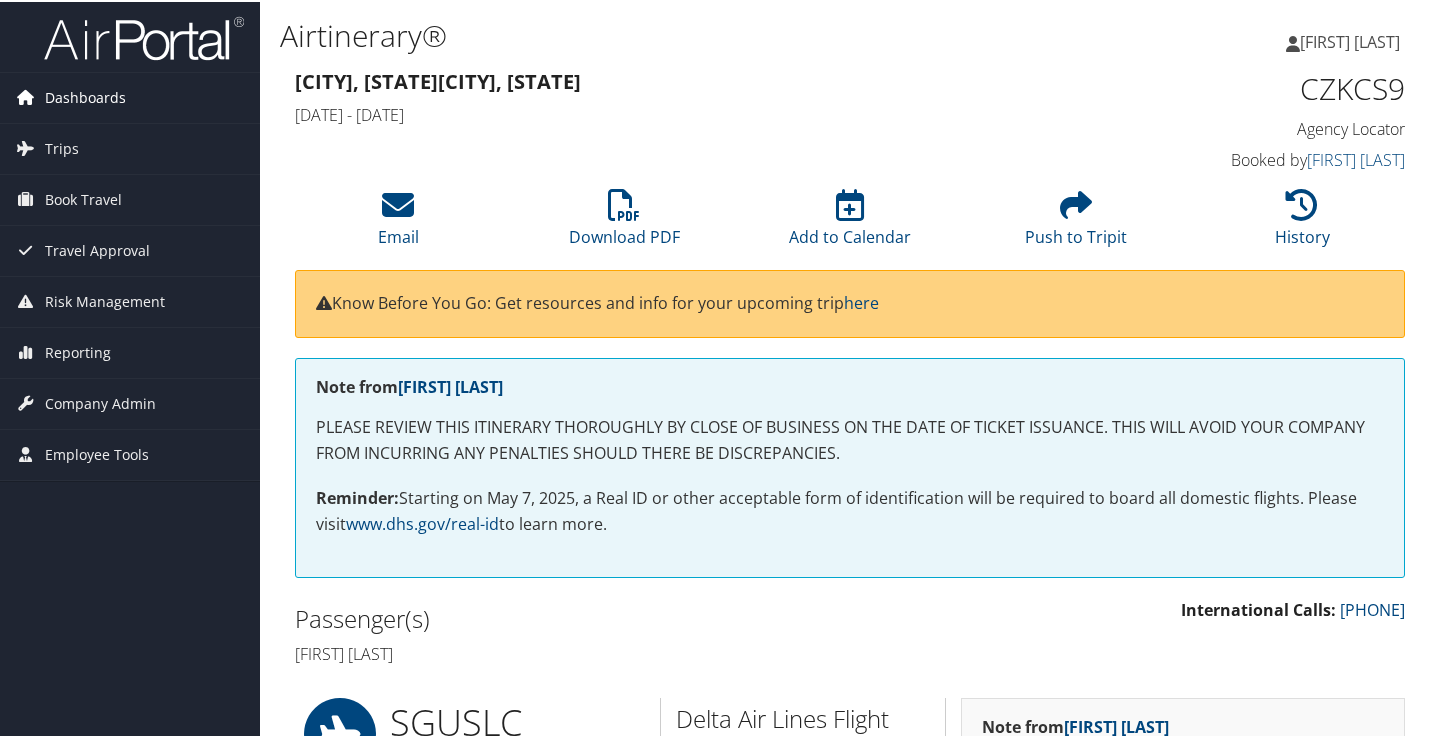scroll, scrollTop: 0, scrollLeft: 0, axis: both 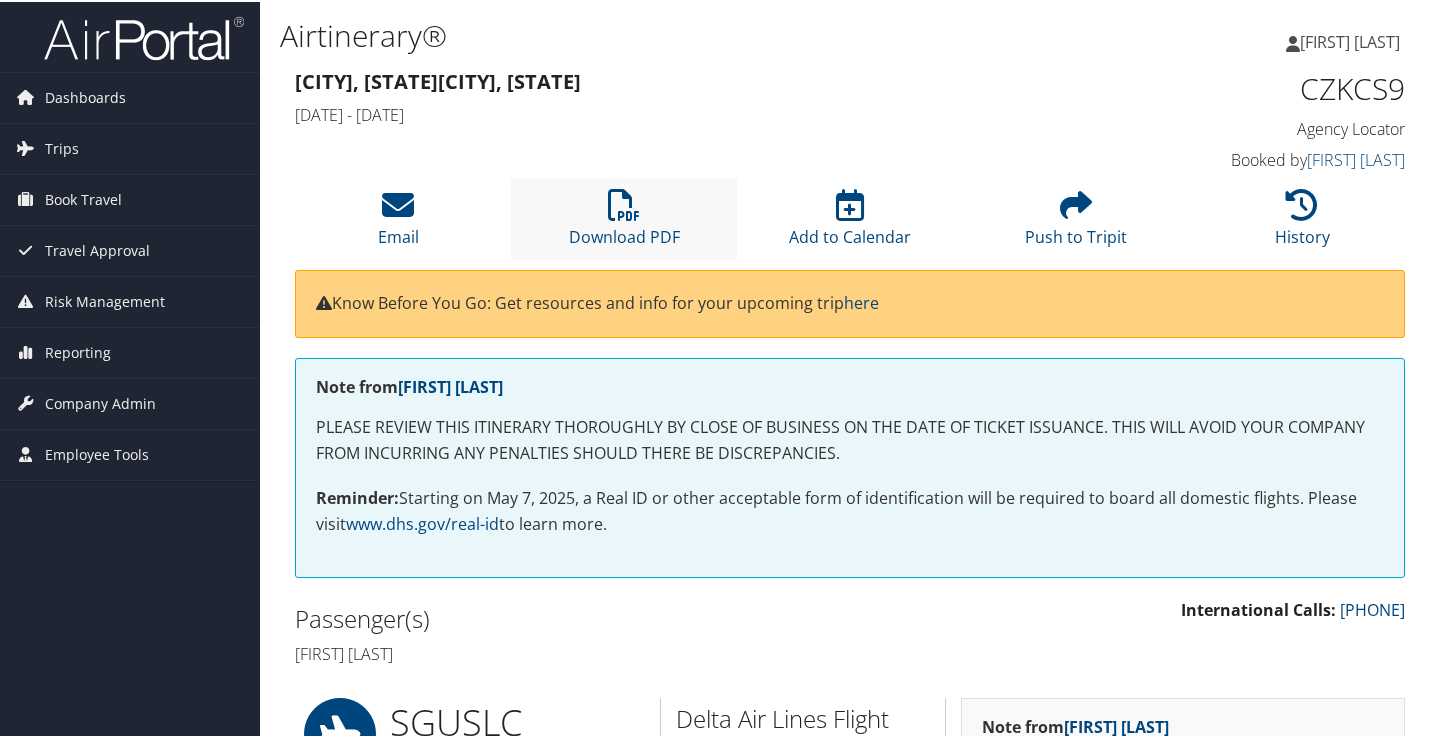 click on "Download PDF" at bounding box center (624, 217) 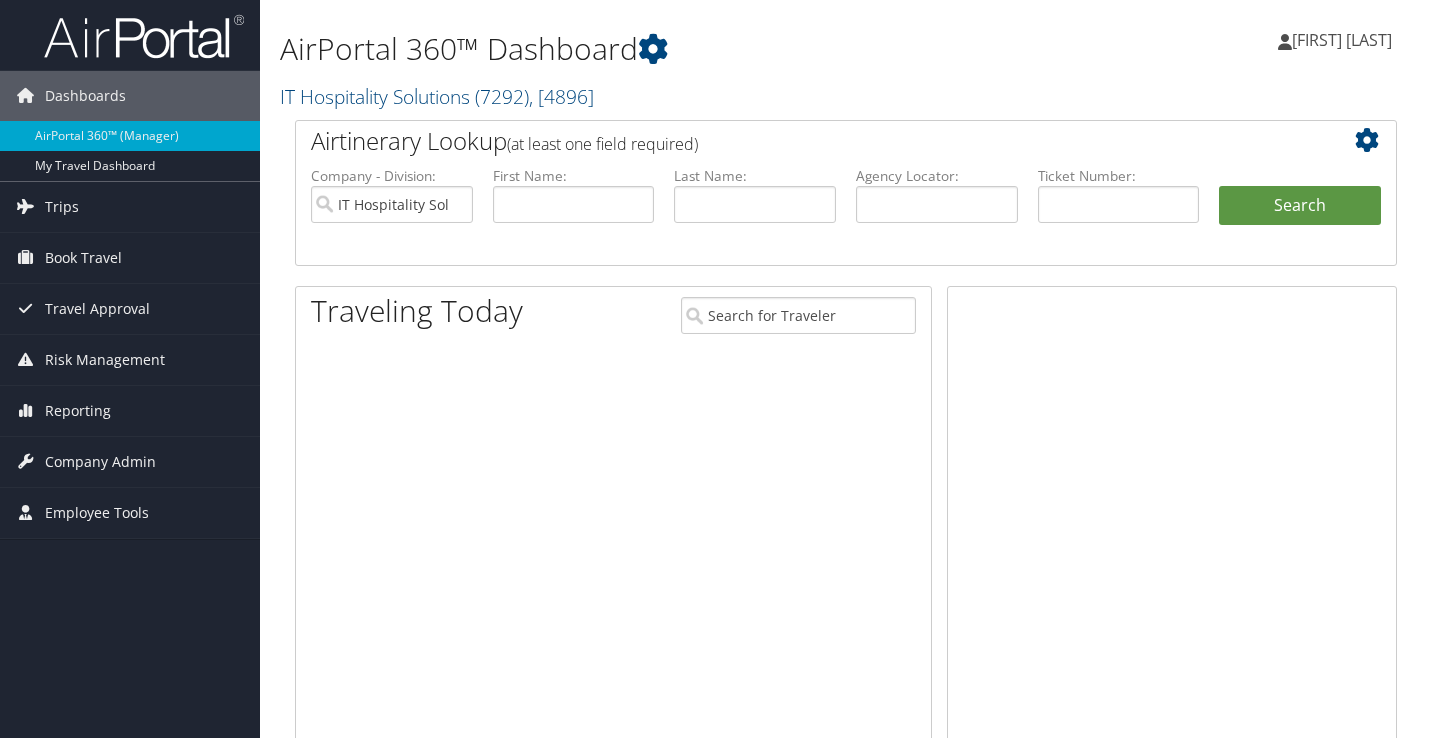 scroll, scrollTop: 0, scrollLeft: 0, axis: both 